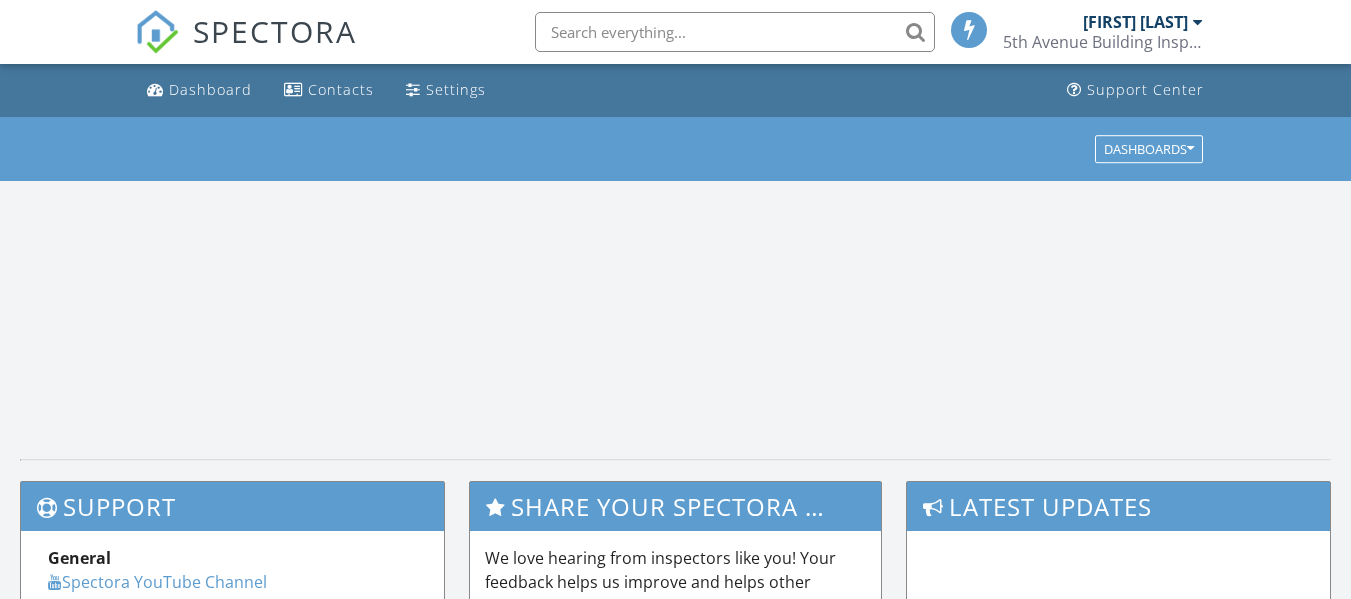 scroll, scrollTop: 0, scrollLeft: 0, axis: both 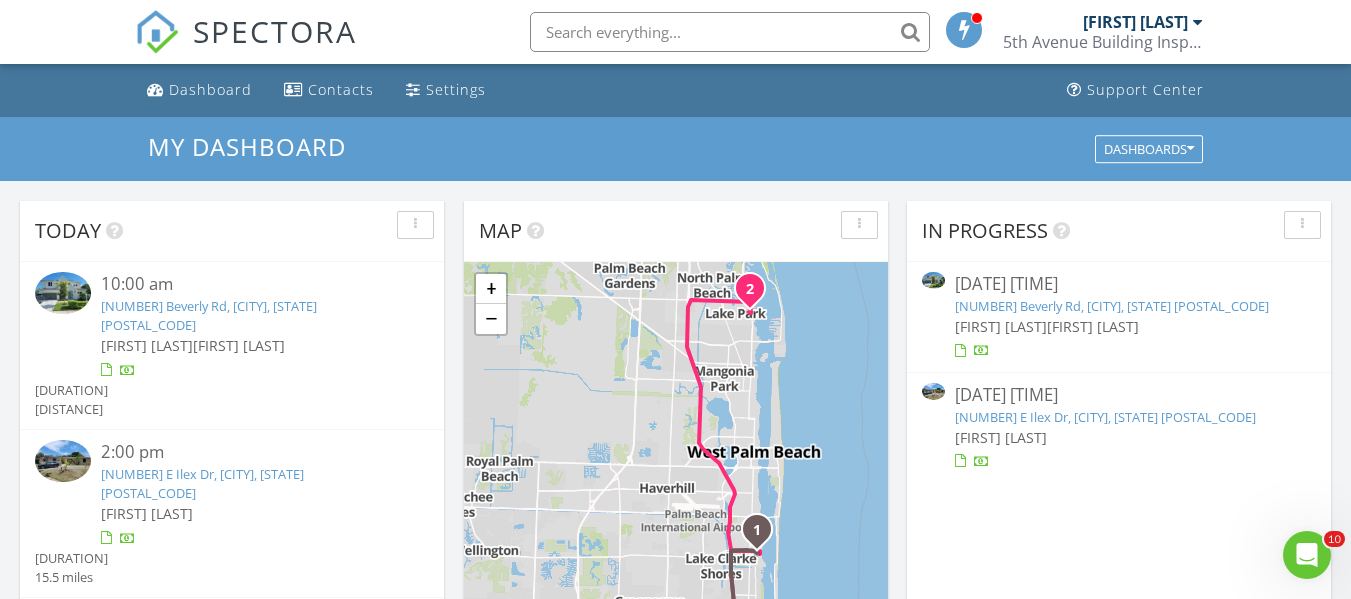 click on "[NUMBER] [STREET], [CITY], [STATE] [POSTAL_CODE]" at bounding box center [209, 315] 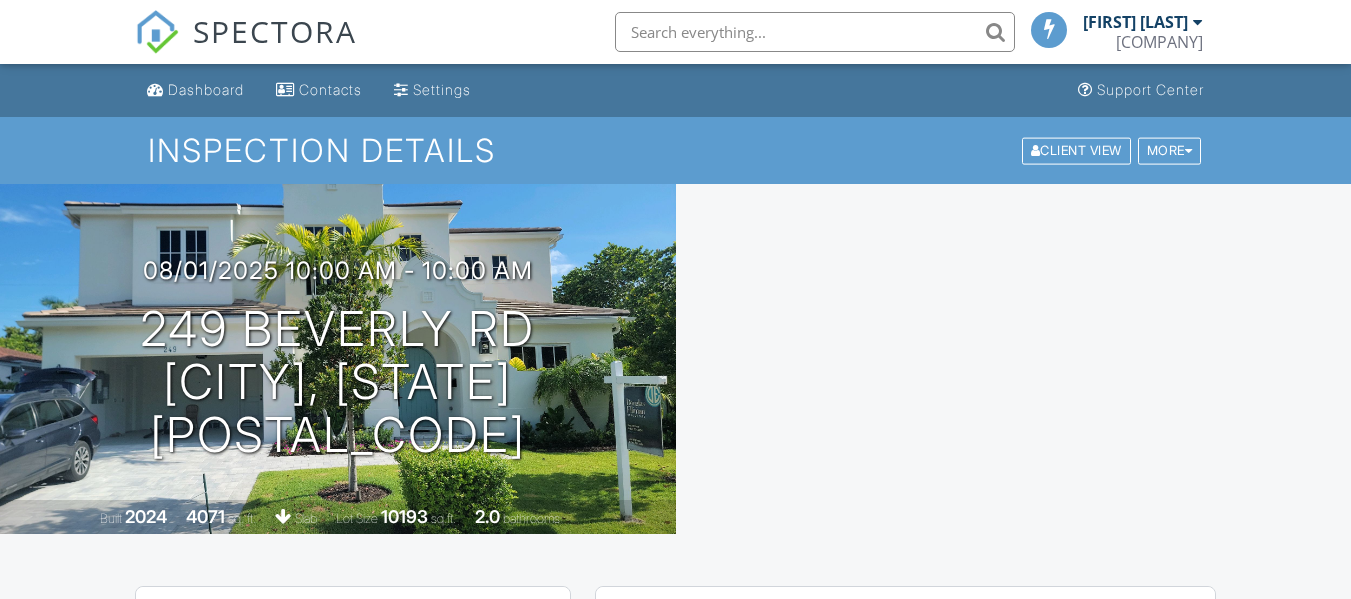 scroll, scrollTop: 0, scrollLeft: 0, axis: both 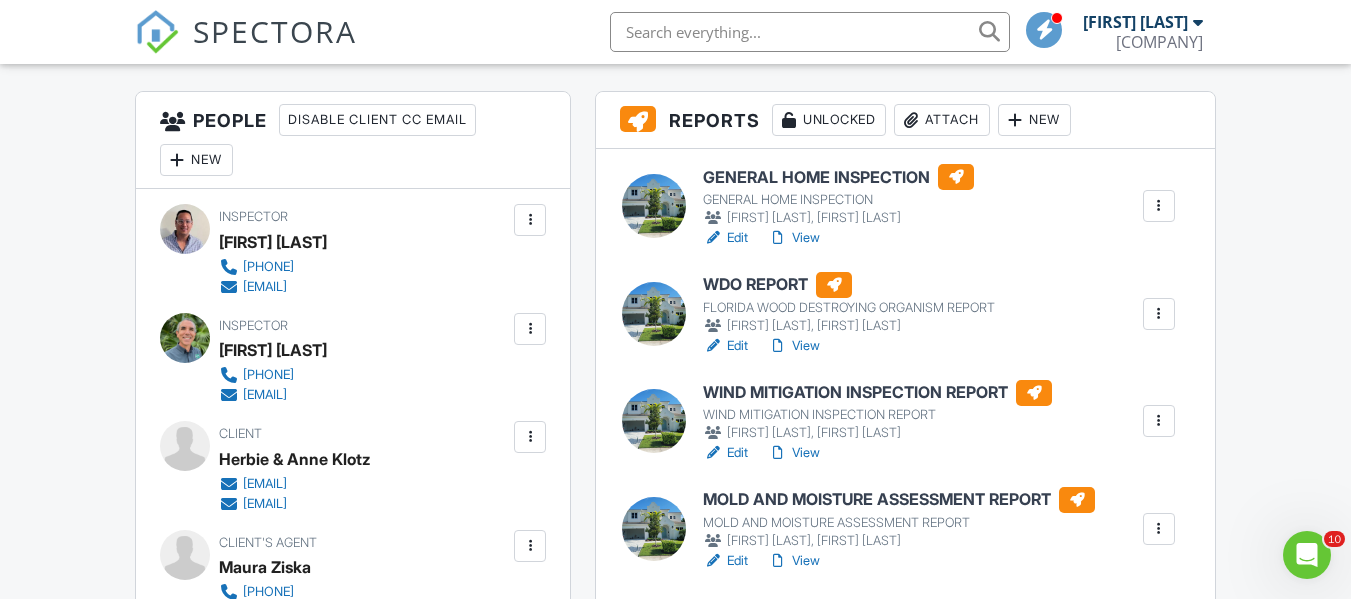click on "GENERAL HOME INSPECTION" at bounding box center (838, 177) 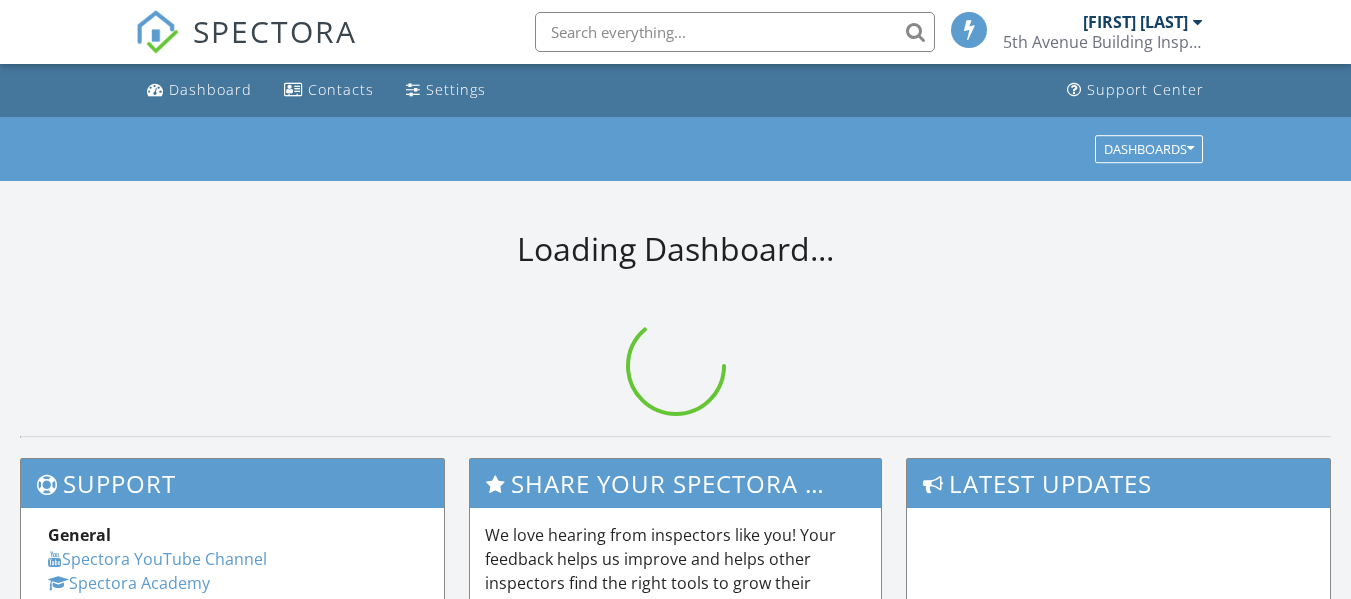 scroll, scrollTop: 0, scrollLeft: 0, axis: both 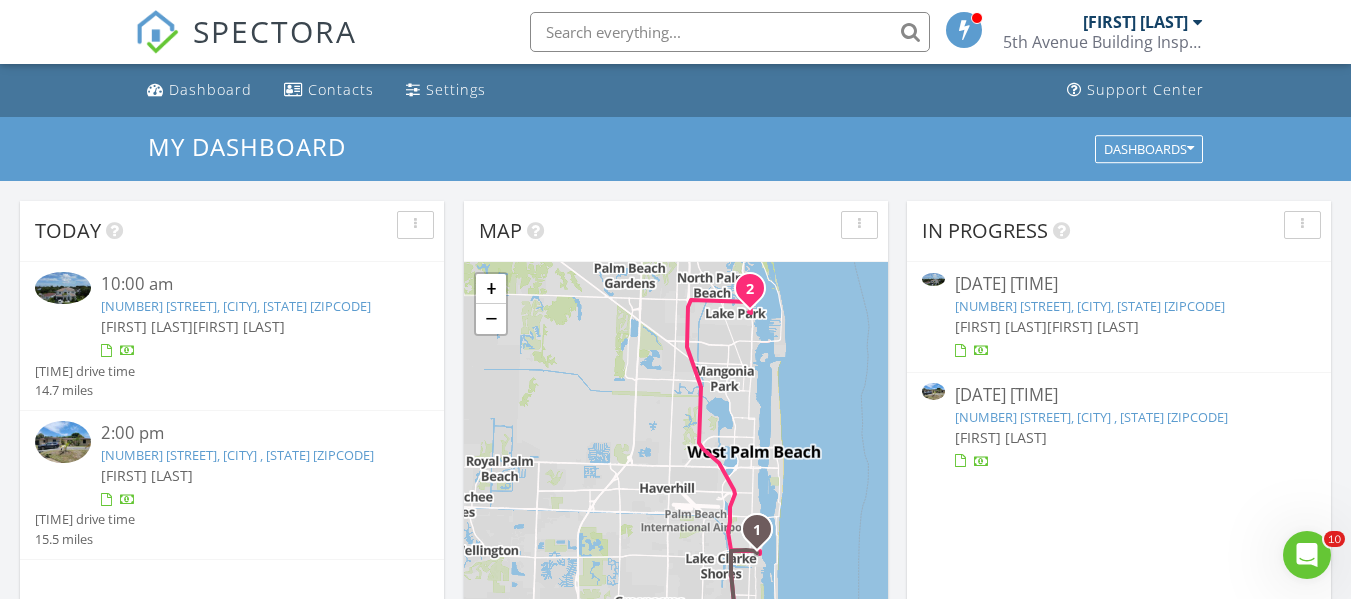 click on "249 Beverly Rd, West Palm Beach, FL 33405" at bounding box center [236, 306] 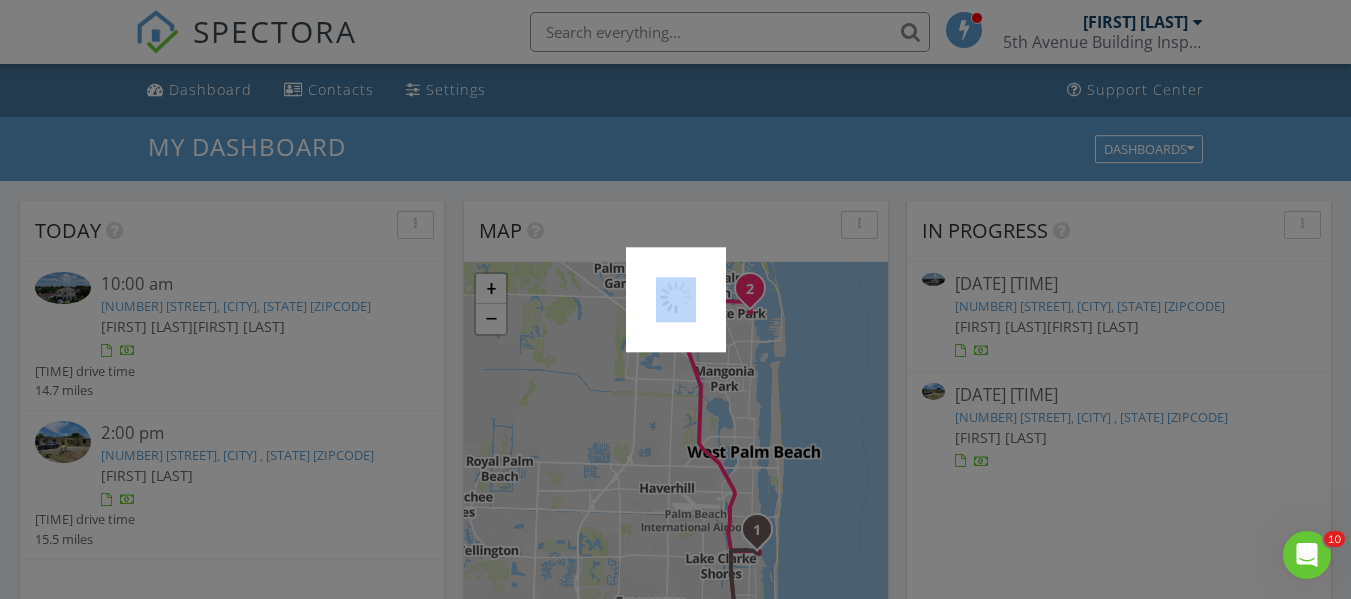 click at bounding box center (675, 299) 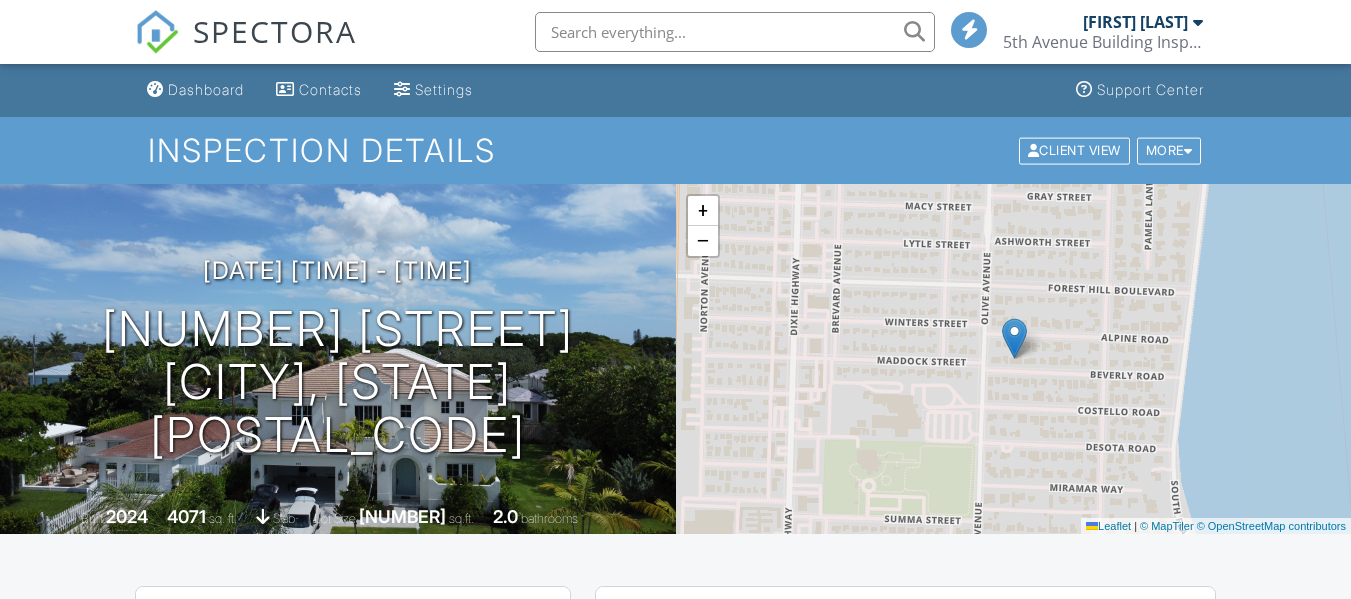 scroll, scrollTop: 0, scrollLeft: 0, axis: both 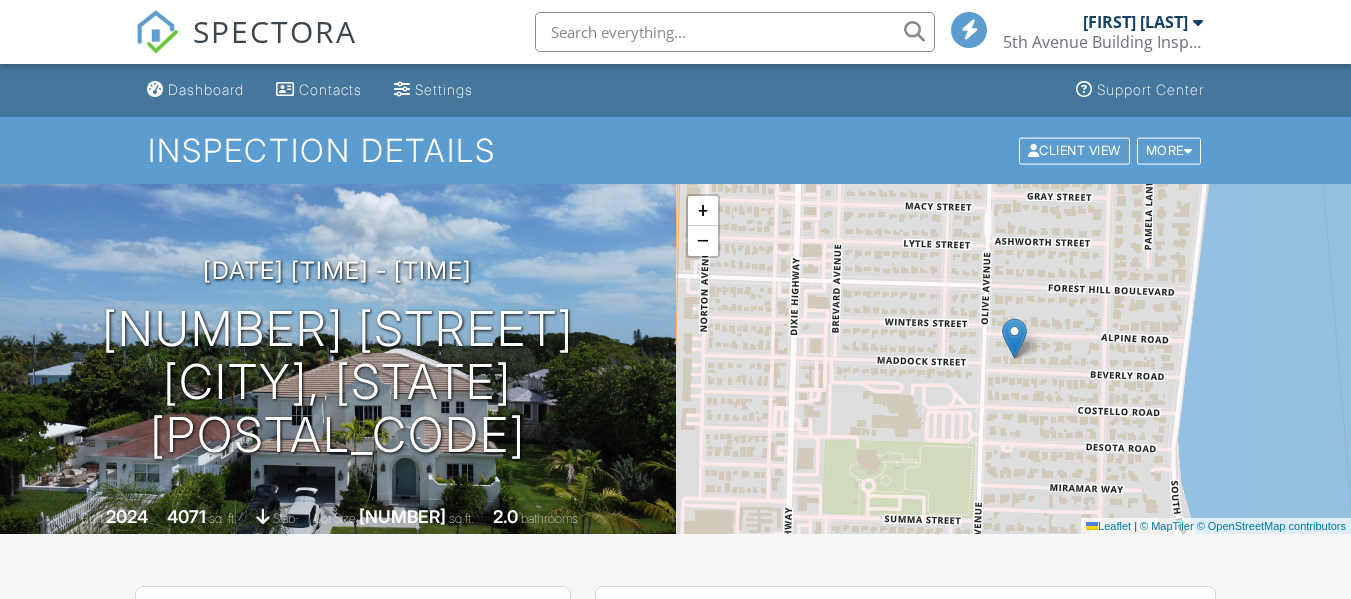 click on "Dashboard
Contacts
Settings
Support Center" at bounding box center [675, 90] 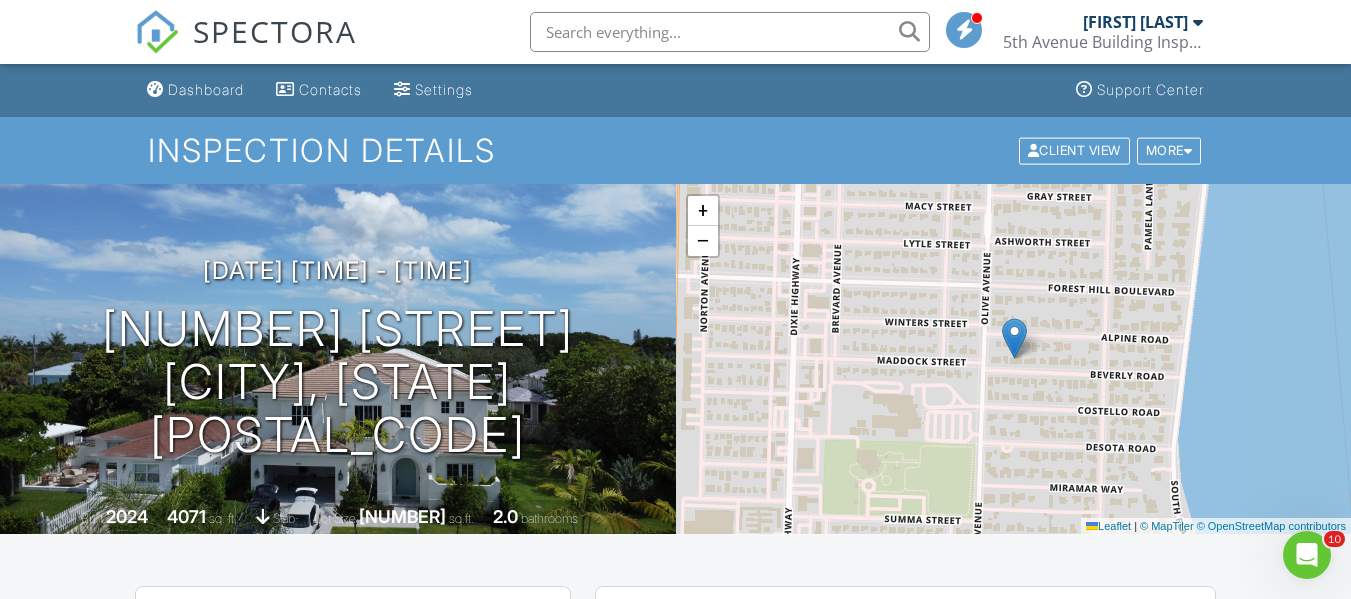 scroll, scrollTop: 0, scrollLeft: 0, axis: both 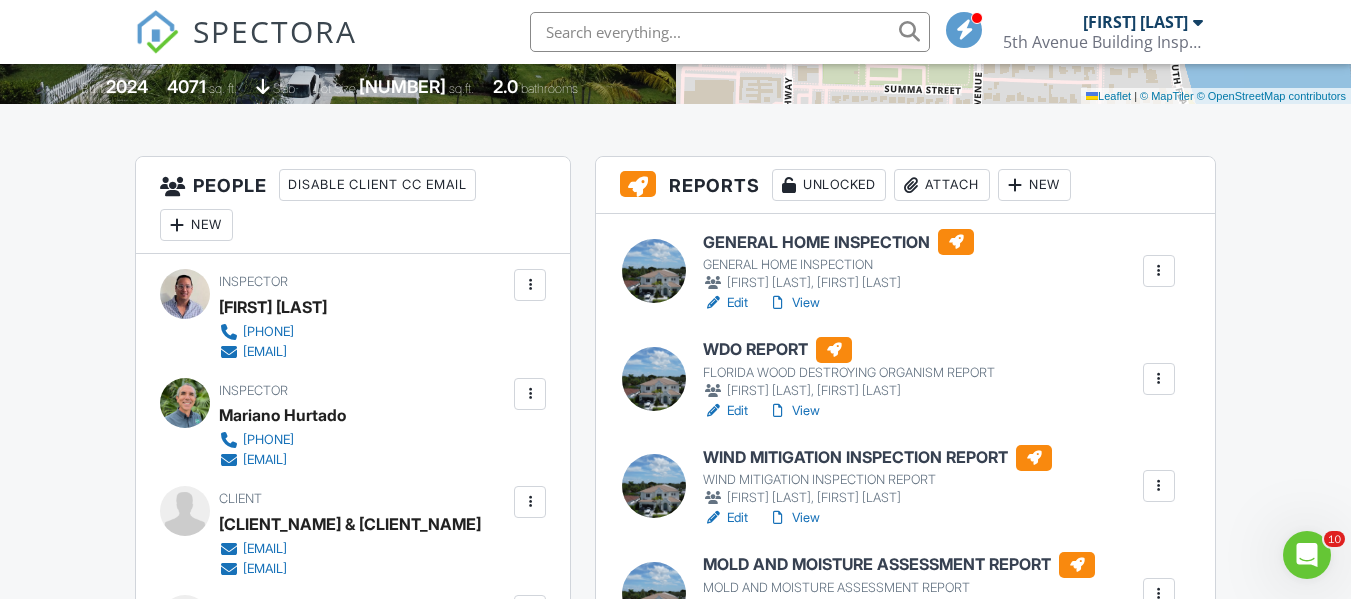 click on "GENERAL HOME INSPECTION" at bounding box center (838, 242) 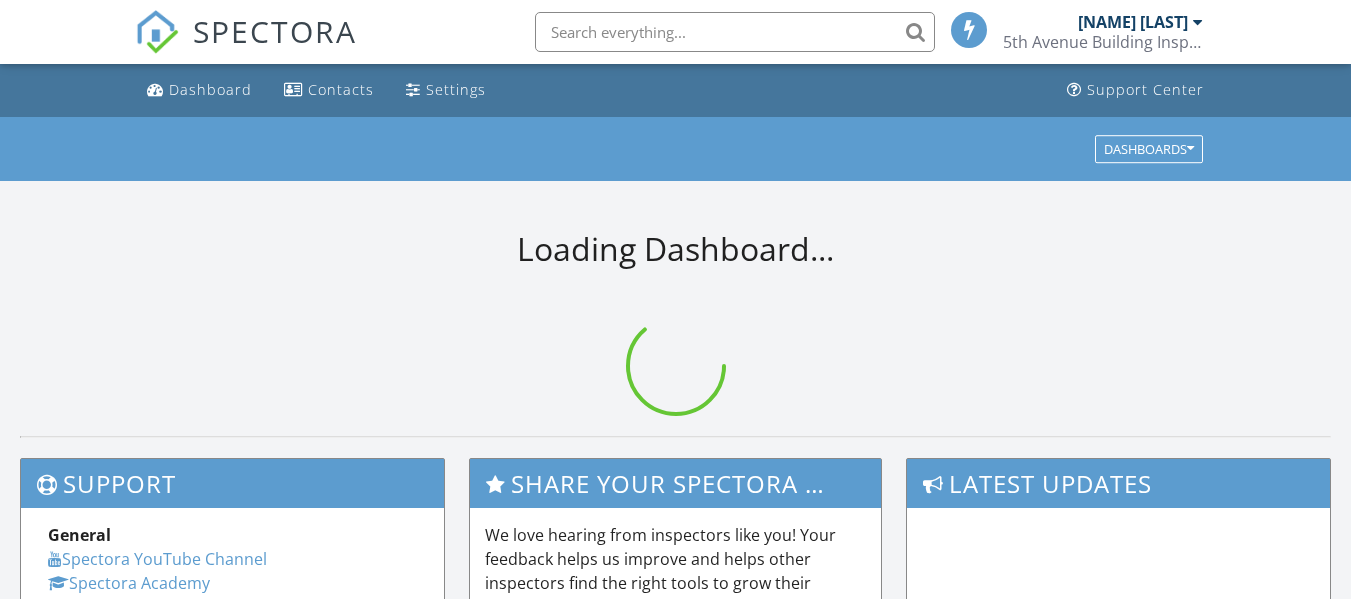 scroll, scrollTop: 0, scrollLeft: 0, axis: both 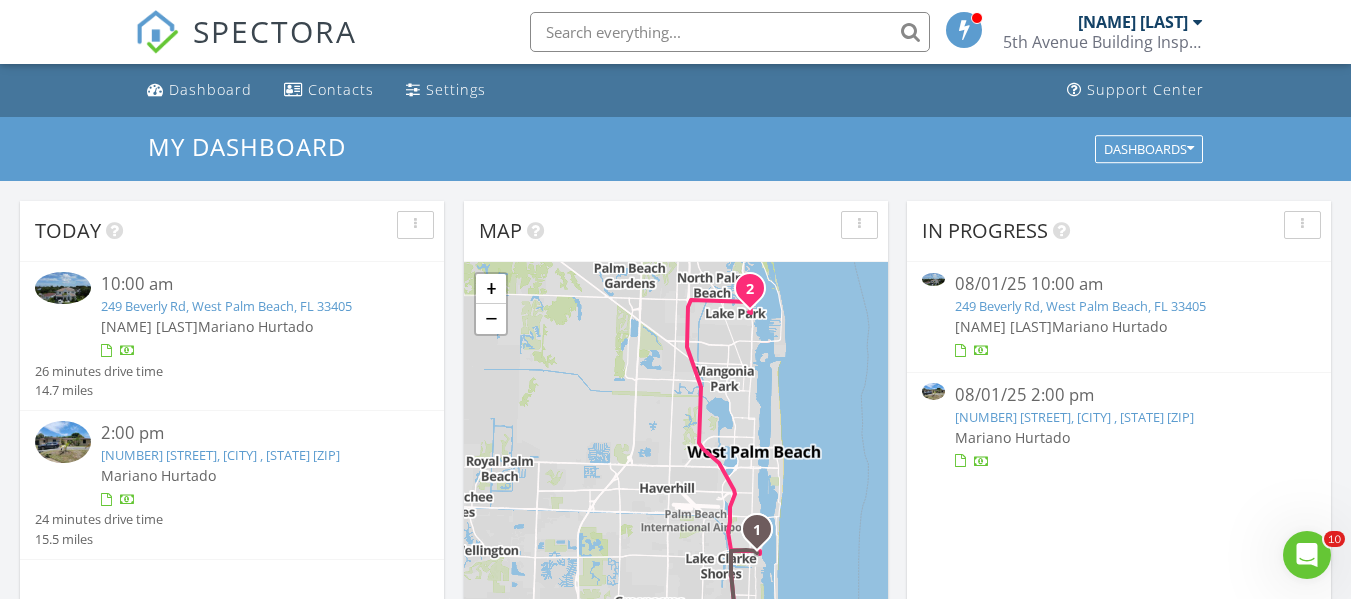 click on "249 Beverly Rd, West Palm Beach, FL 33405" at bounding box center (226, 306) 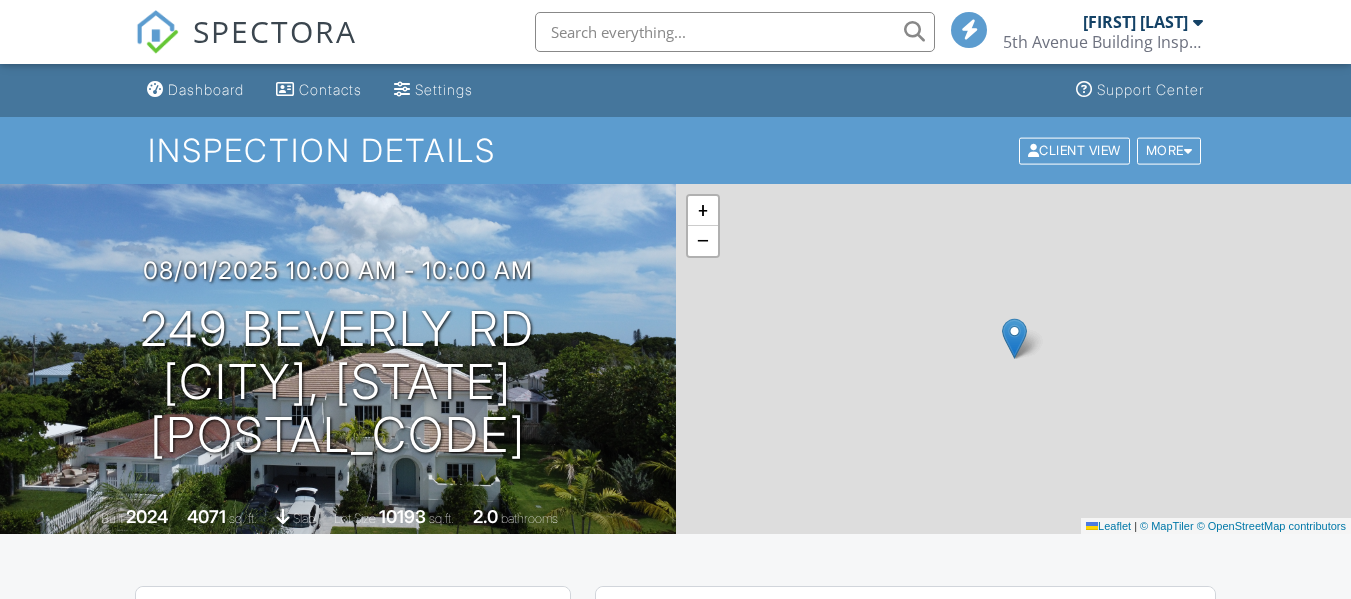 scroll, scrollTop: 0, scrollLeft: 0, axis: both 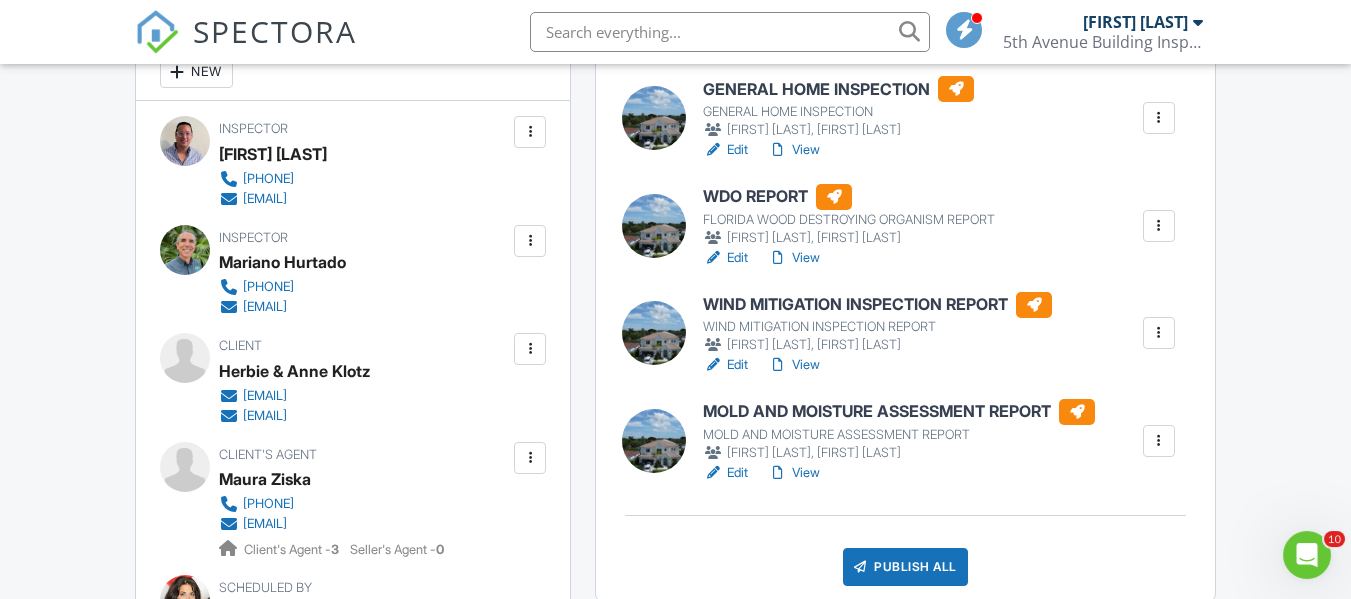 drag, startPoint x: 1358, startPoint y: 43, endPoint x: 1329, endPoint y: 123, distance: 85.09406 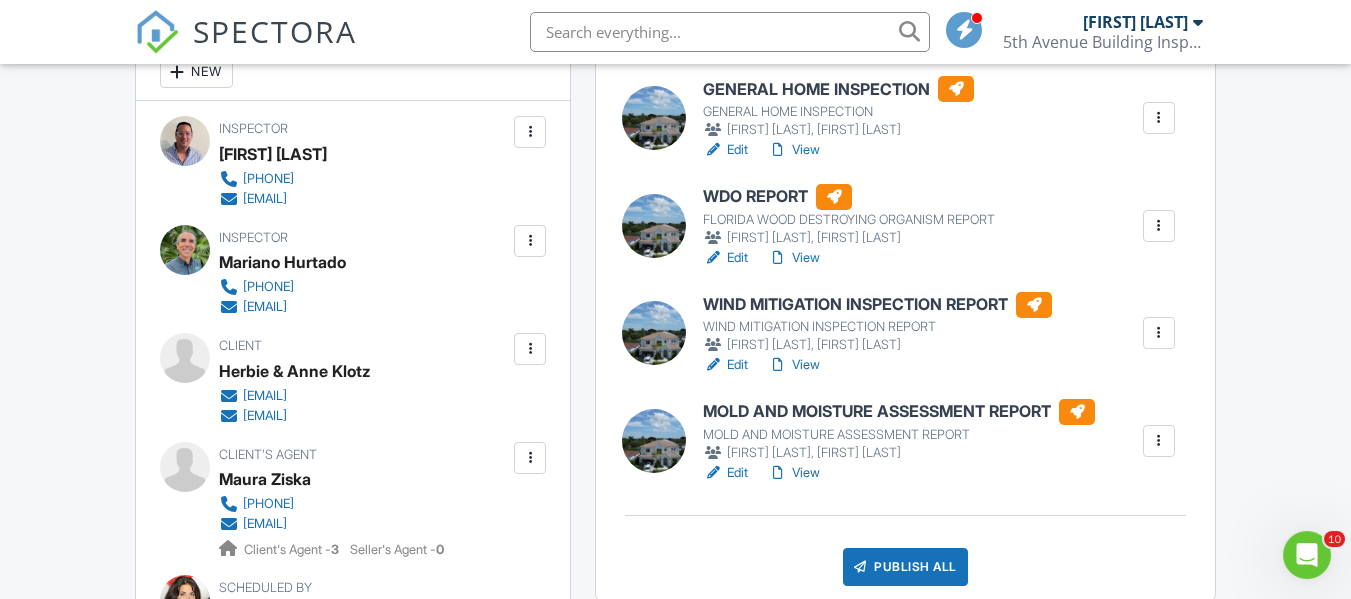 click on "SPECTORA
Mariano  Hurtado
5th Avenue Building Inspections, Inc.
Role:
Inspector
Change Role
Dashboard
Inspections
Calendar
Settings
What's New
Sign Out
Change Active Role
Your account has more than one possible role. Please choose how you'd like to view the site:
Company/Agency
City
Role
Dashboard
Contacts
Settings
Support Center
Inspection Details
Client View
More
Property Details
Reschedule
Share
Cancel
Delete
Print Order
Convert to V9
08/01/2025 10:00 am
- 10:00 am
249 Beverly Rd
West Palm Beach, FL 33405
Built
2024
4071
sq. ft.
slab
Lot Size
10193
sq.ft." at bounding box center (675, 1419) 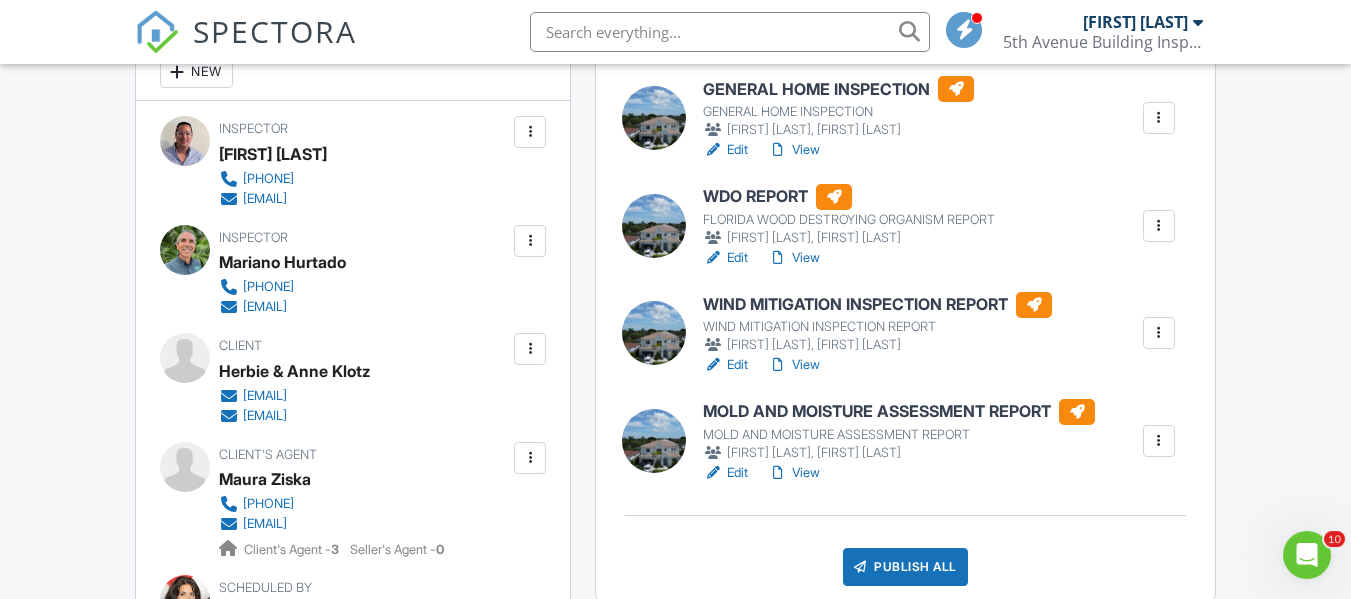 click on "WIND MITIGATION INSPECTION REPORT" at bounding box center [877, 305] 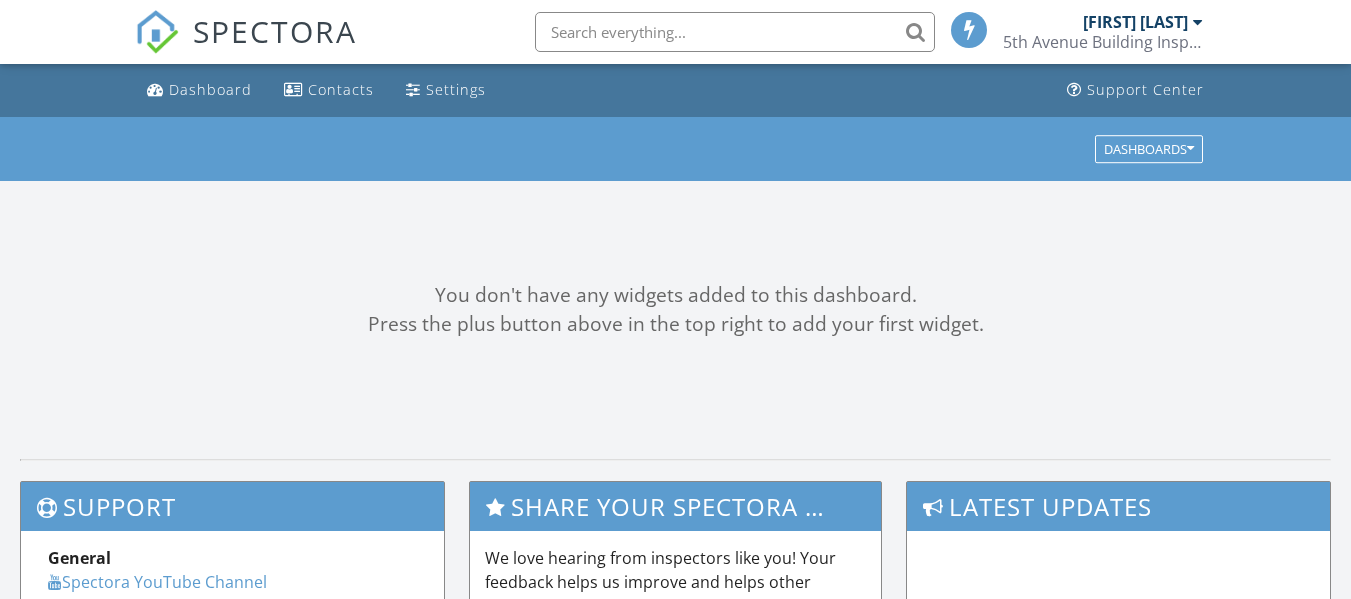 scroll, scrollTop: 0, scrollLeft: 0, axis: both 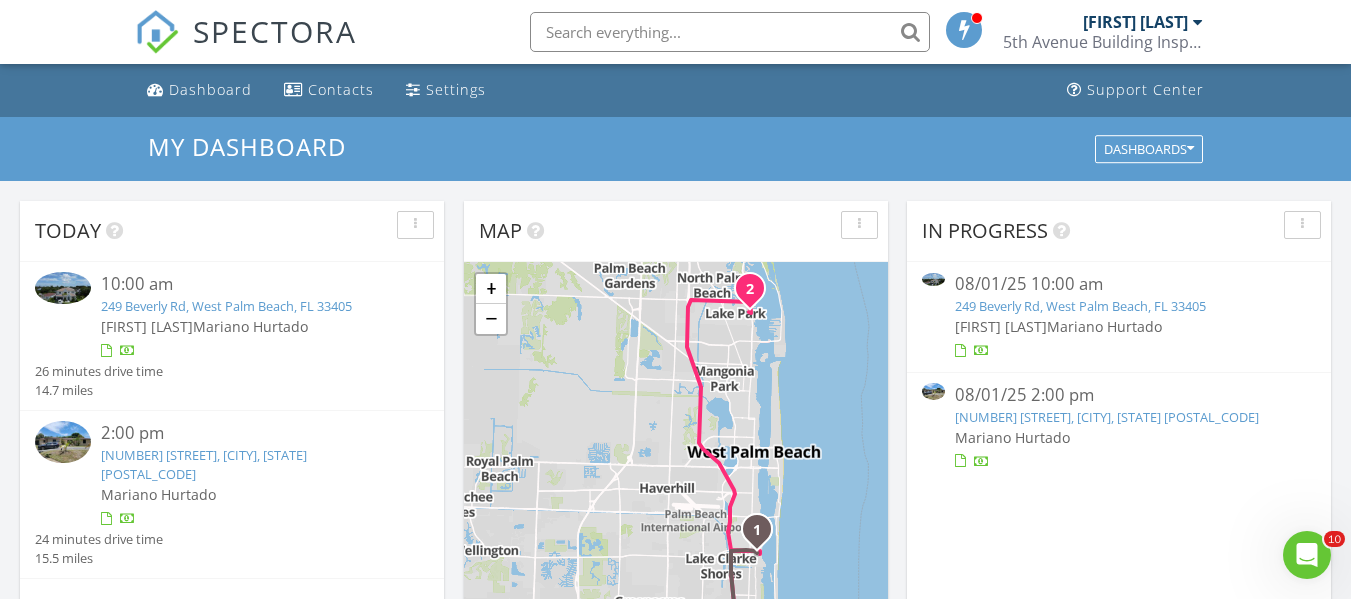 click on "[FIRST] [LAST]
[FIRST] [LAST]" at bounding box center [249, 326] 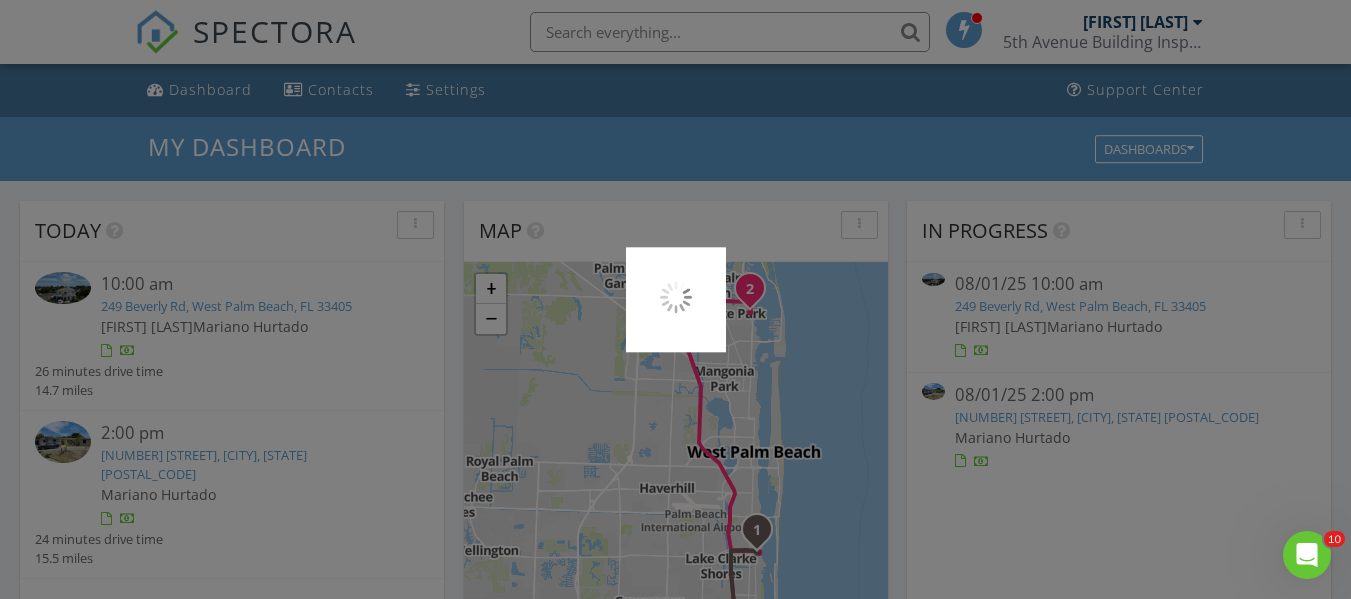 click at bounding box center (675, 299) 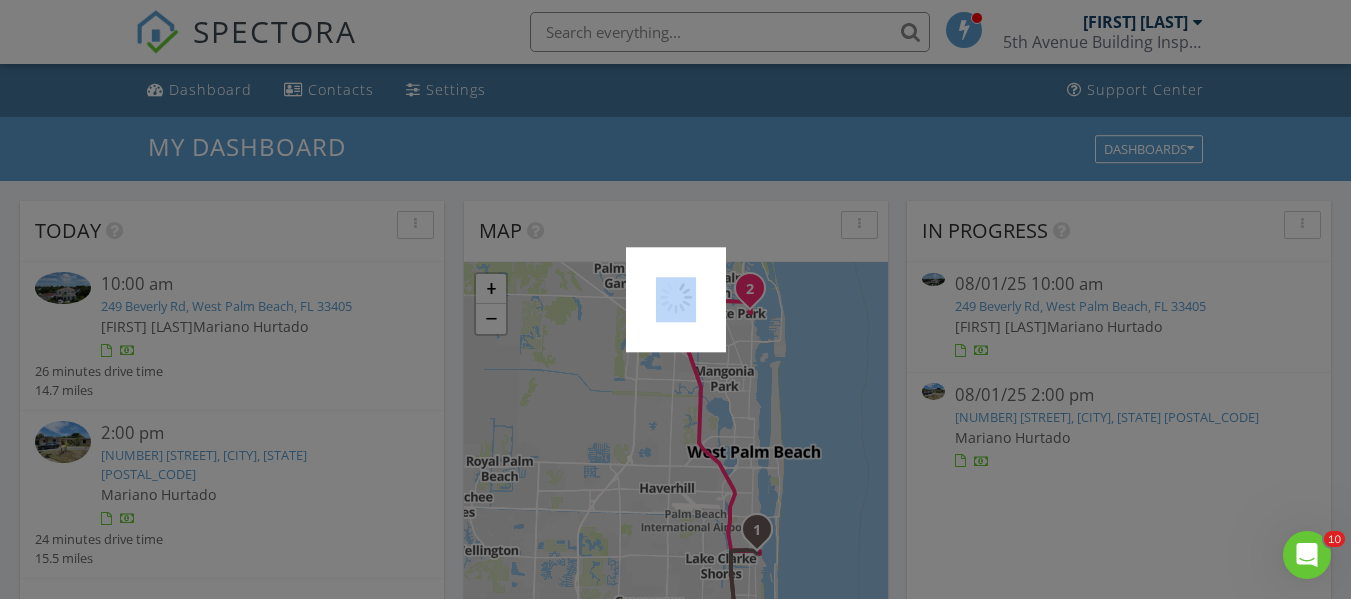 click at bounding box center [675, 299] 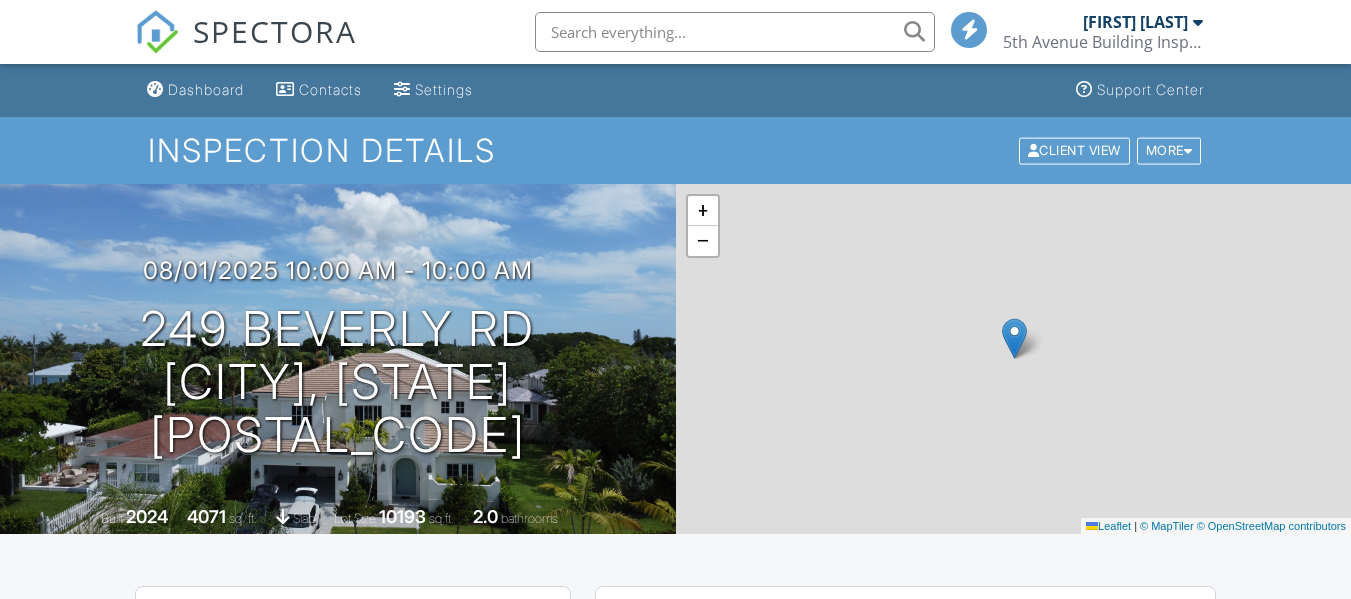 scroll, scrollTop: 0, scrollLeft: 0, axis: both 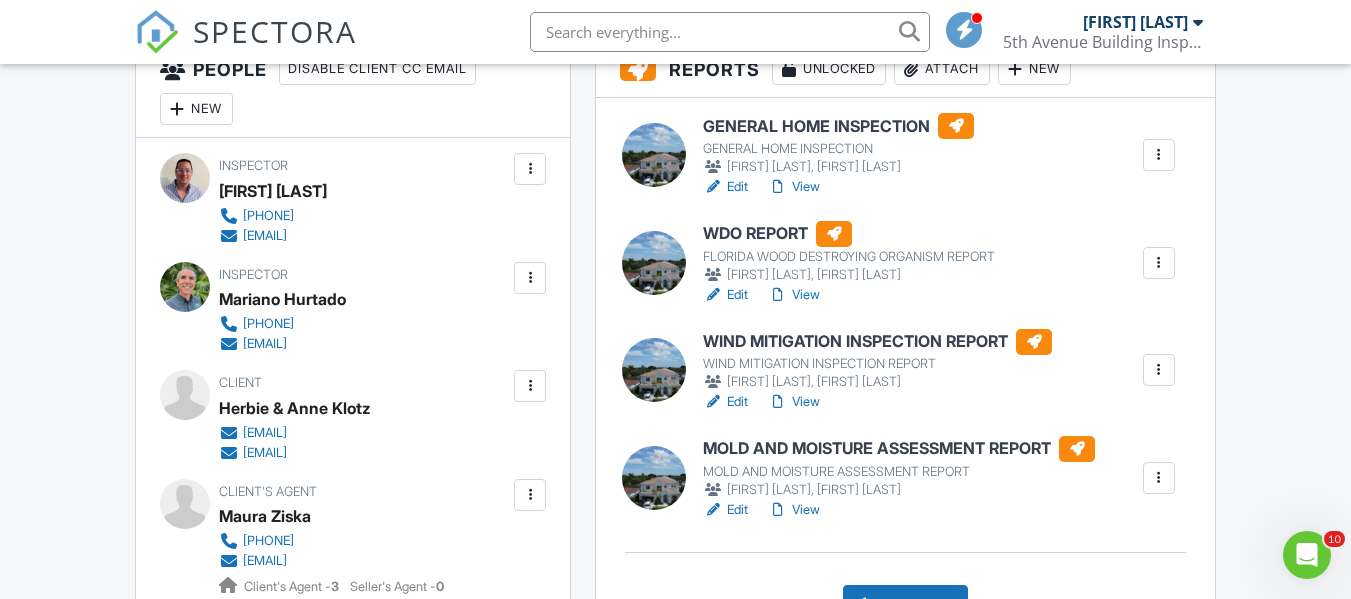 click on "WIND MITIGATION INSPECTION REPORT" at bounding box center (877, 342) 